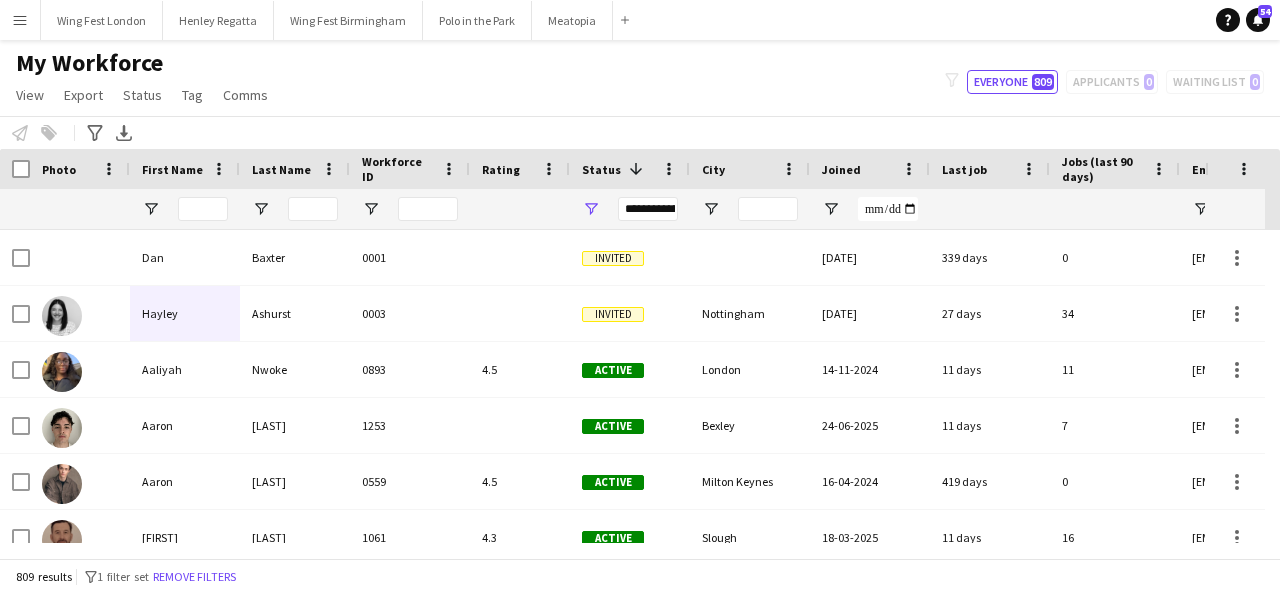 scroll, scrollTop: 0, scrollLeft: 0, axis: both 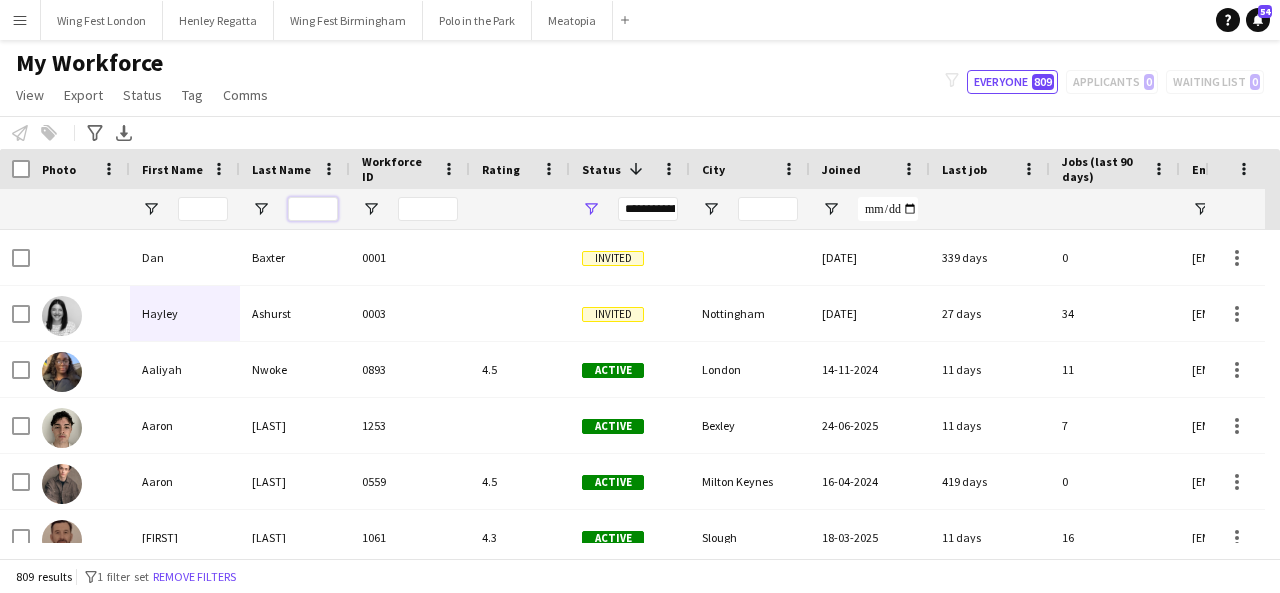 click at bounding box center (313, 209) 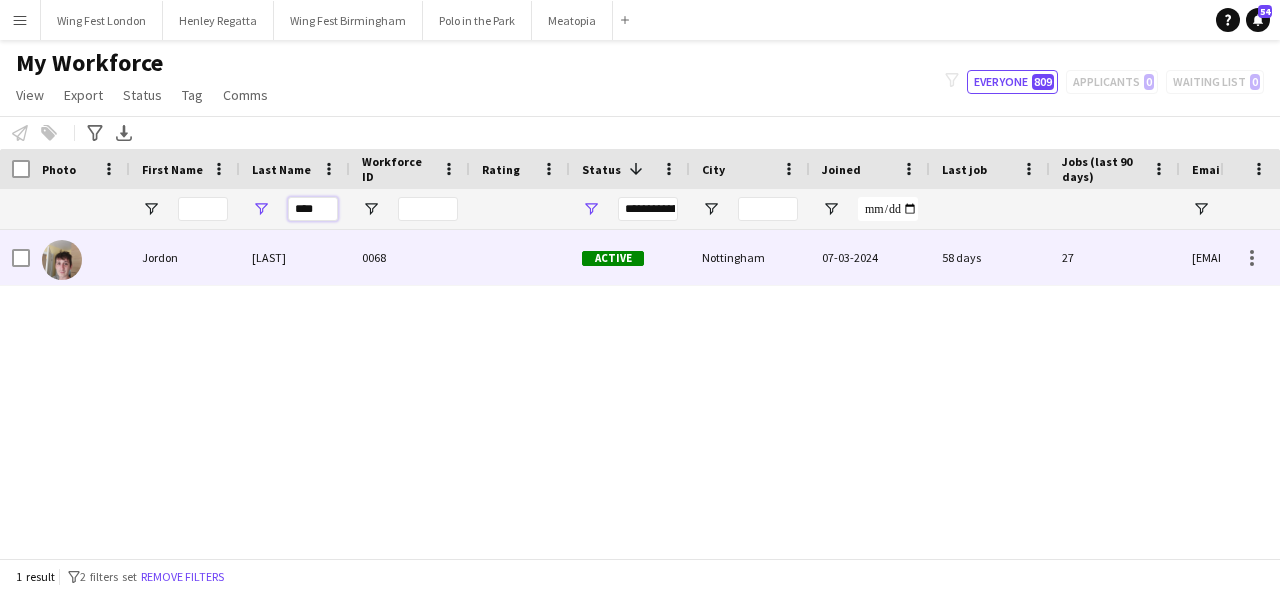 type on "****" 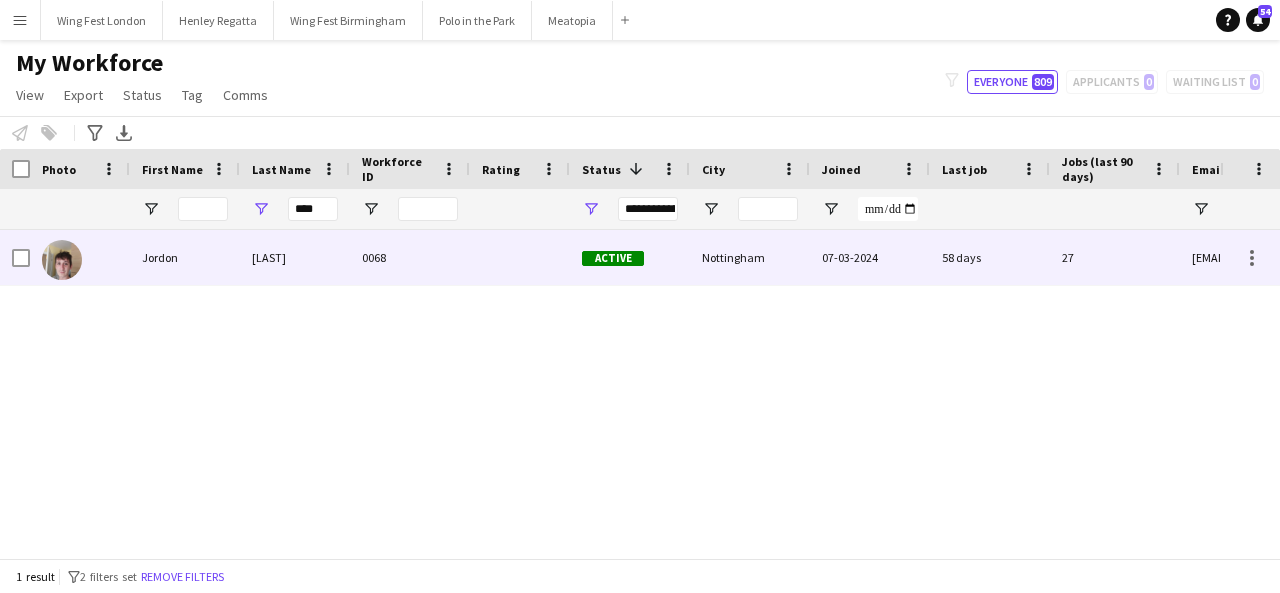click on "Nisbett" at bounding box center (295, 257) 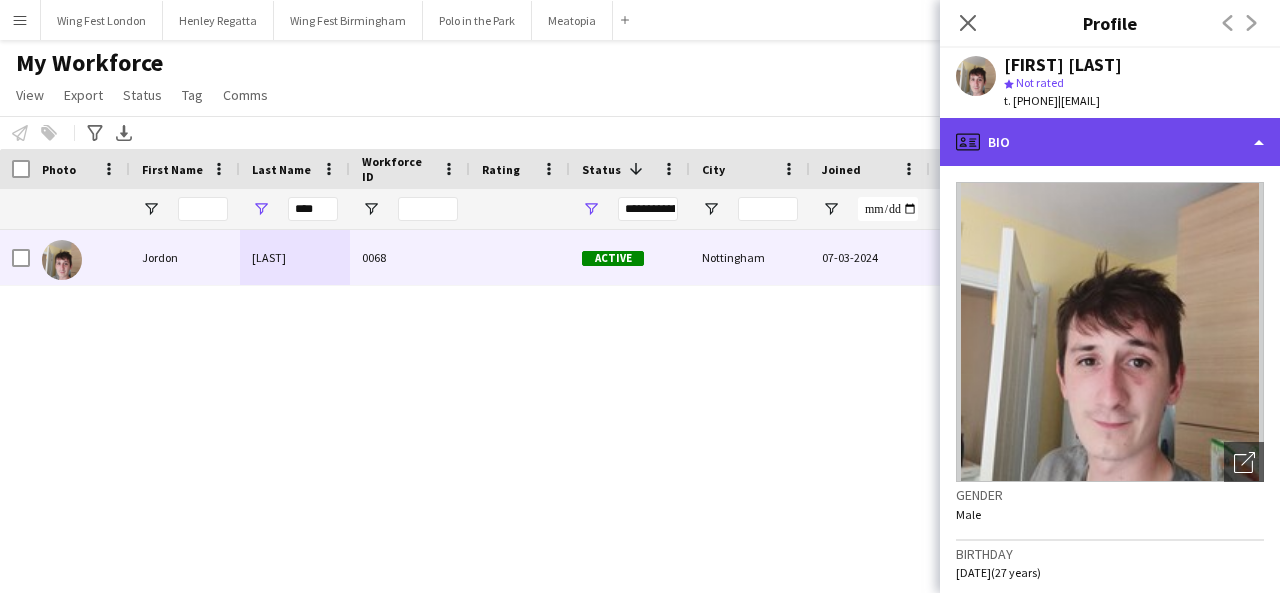click on "profile
Bio" 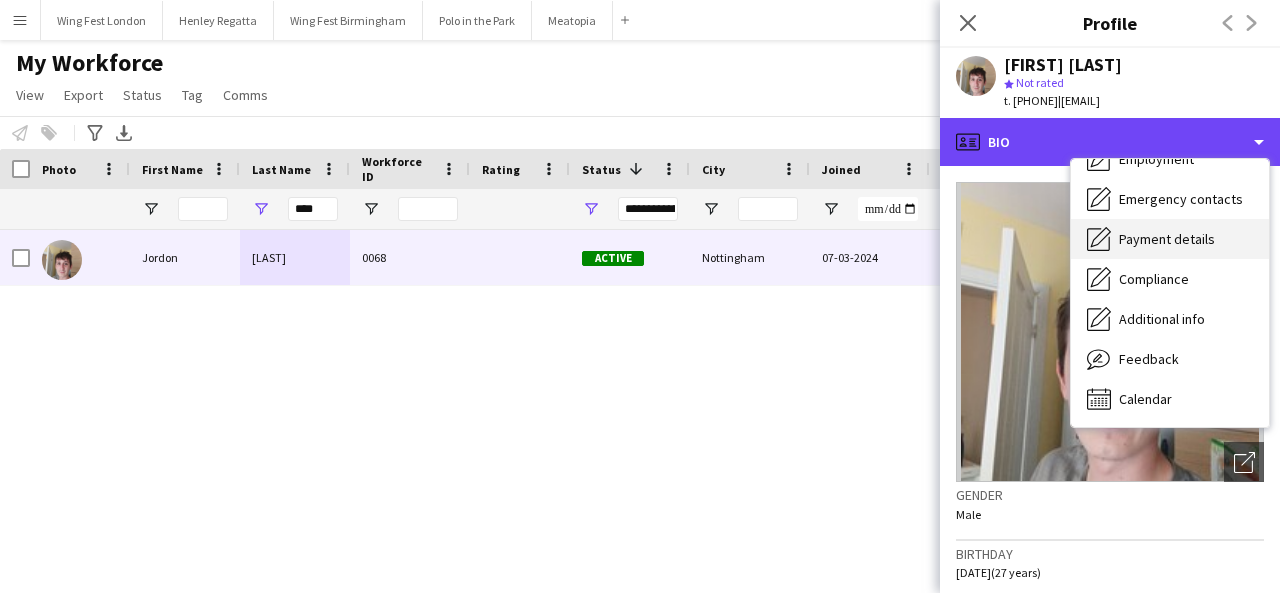 scroll, scrollTop: 0, scrollLeft: 0, axis: both 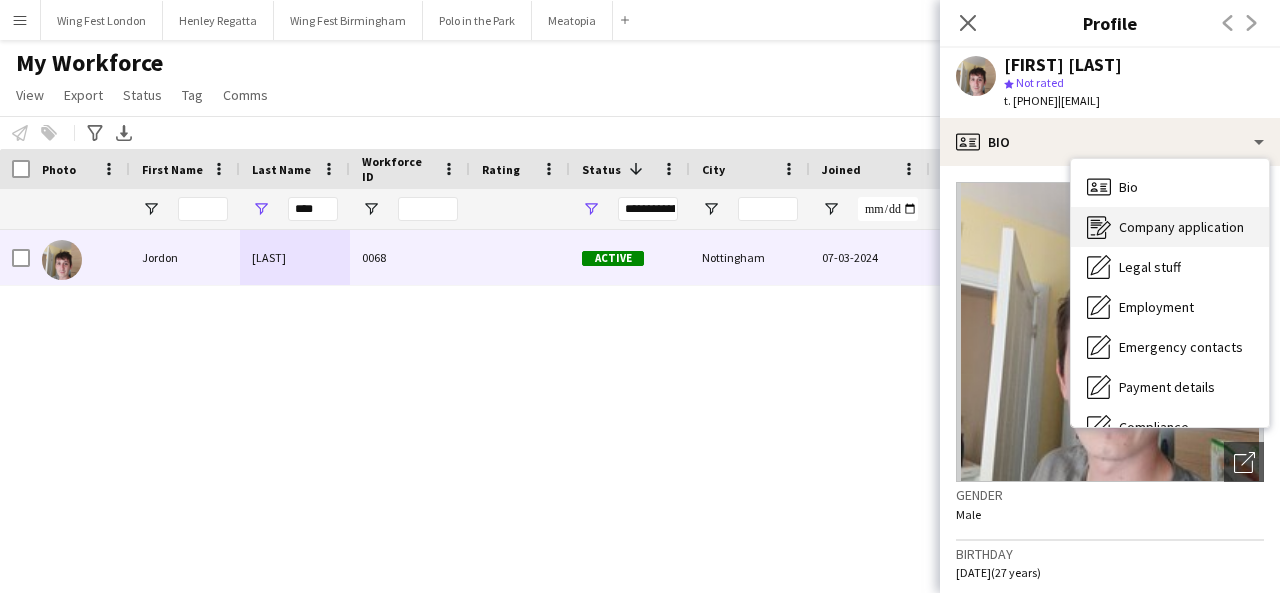 click on "Company application
Company application" at bounding box center (1170, 227) 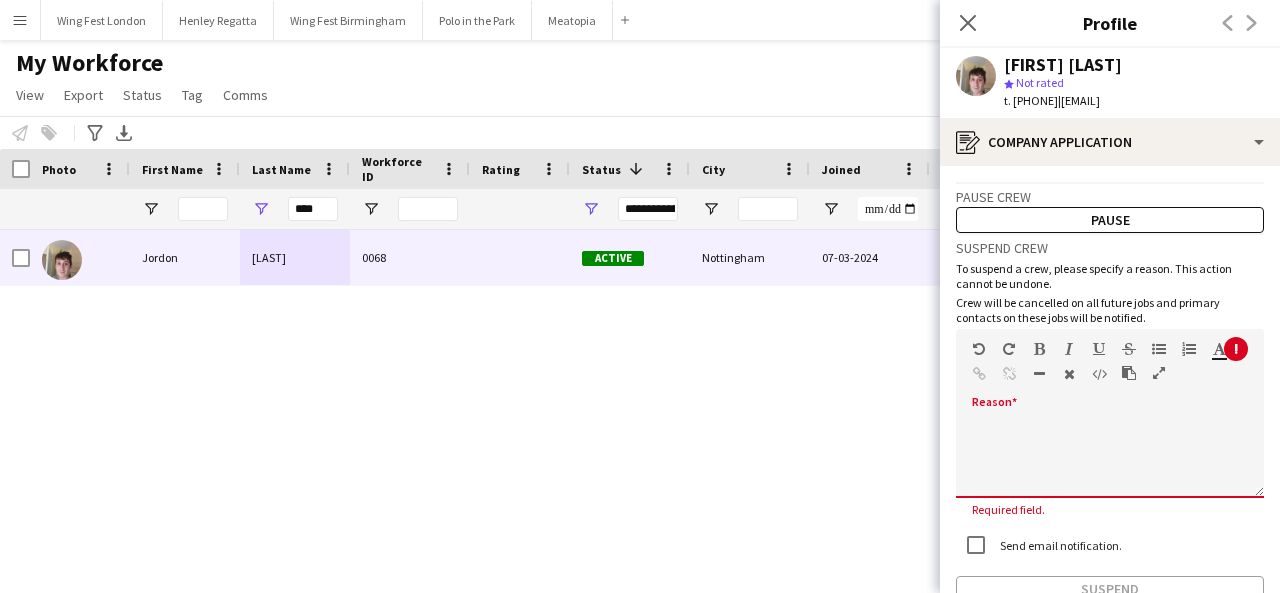 click at bounding box center (1110, 451) 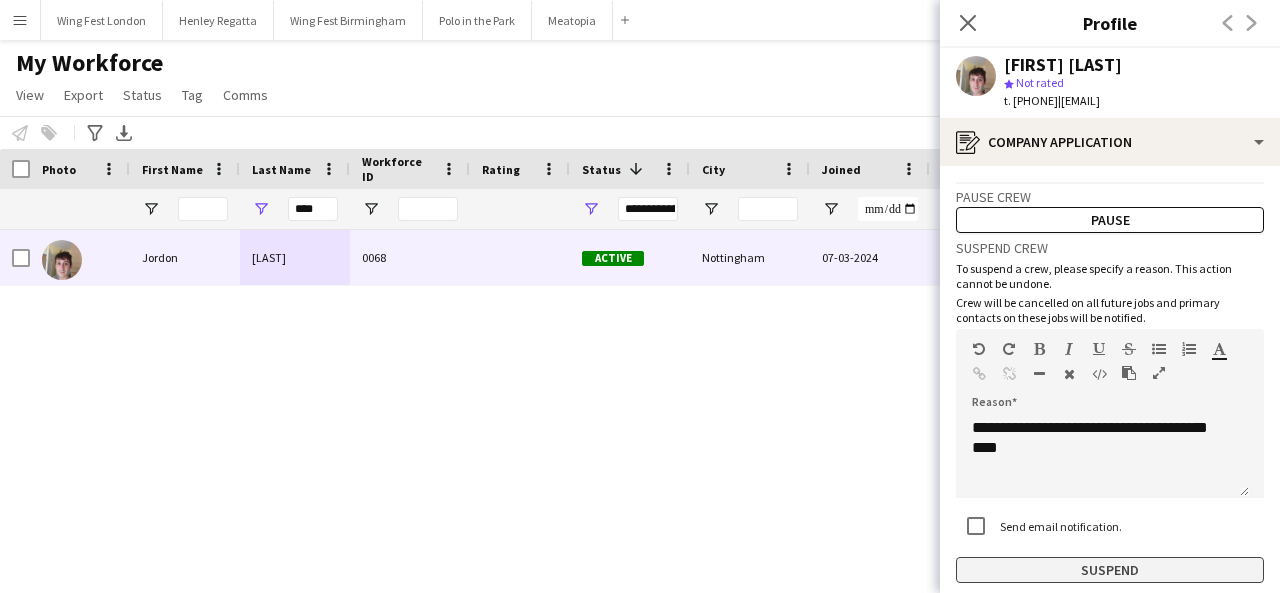 click on "Suspend" 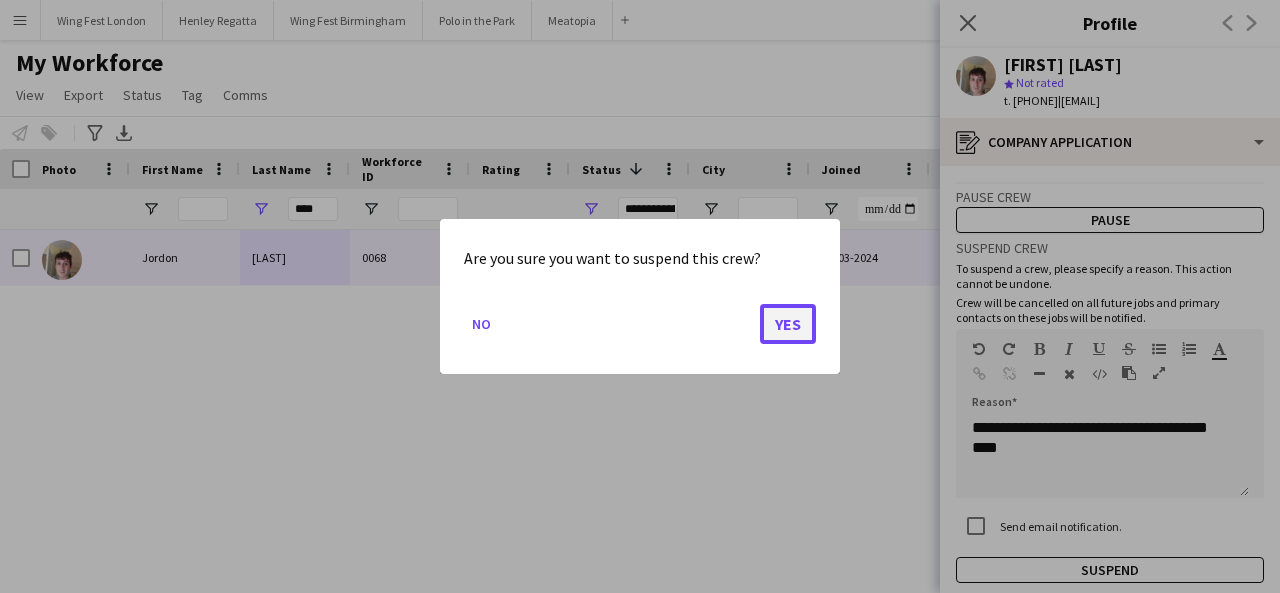 click on "Yes" 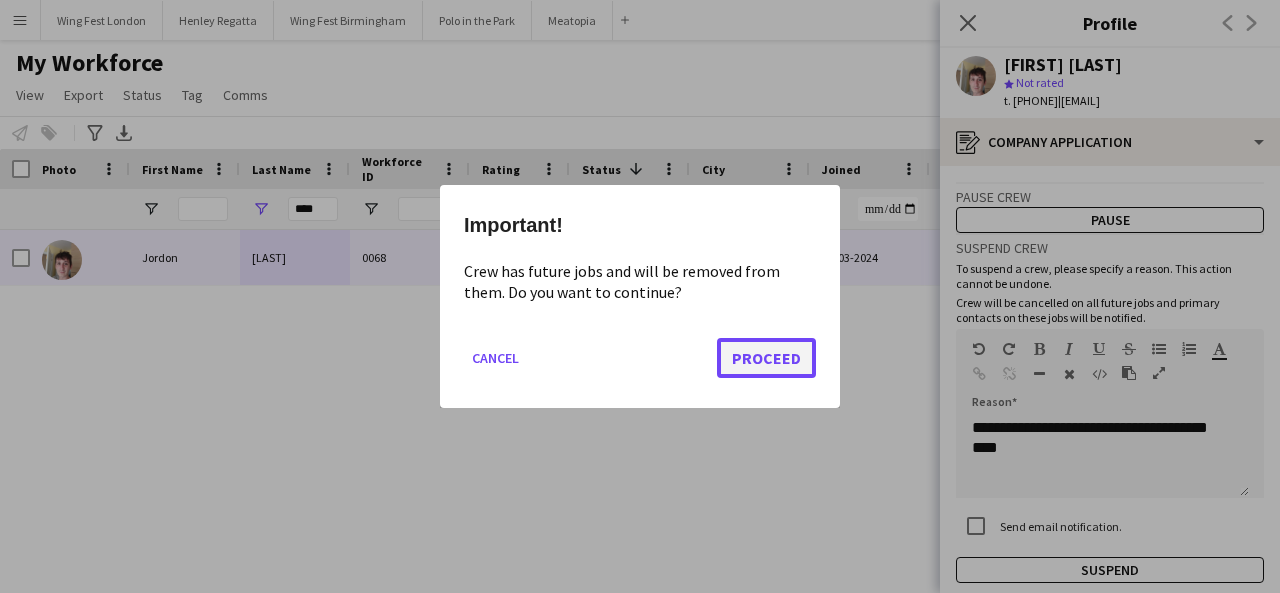 click on "Proceed" 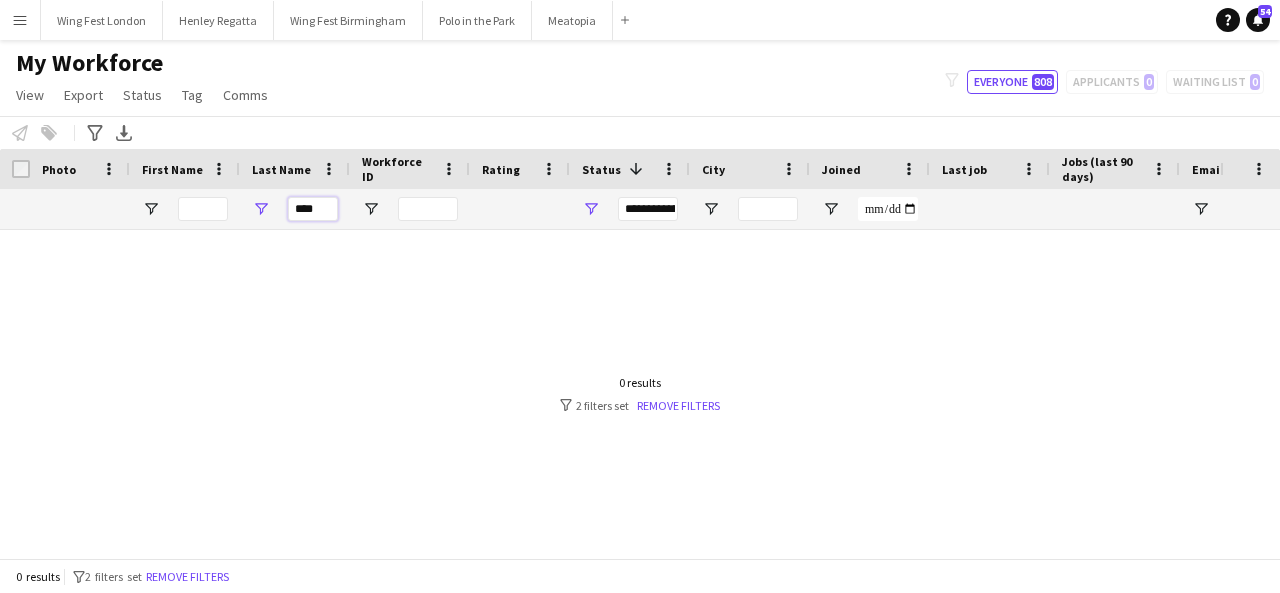 click on "****" at bounding box center [313, 209] 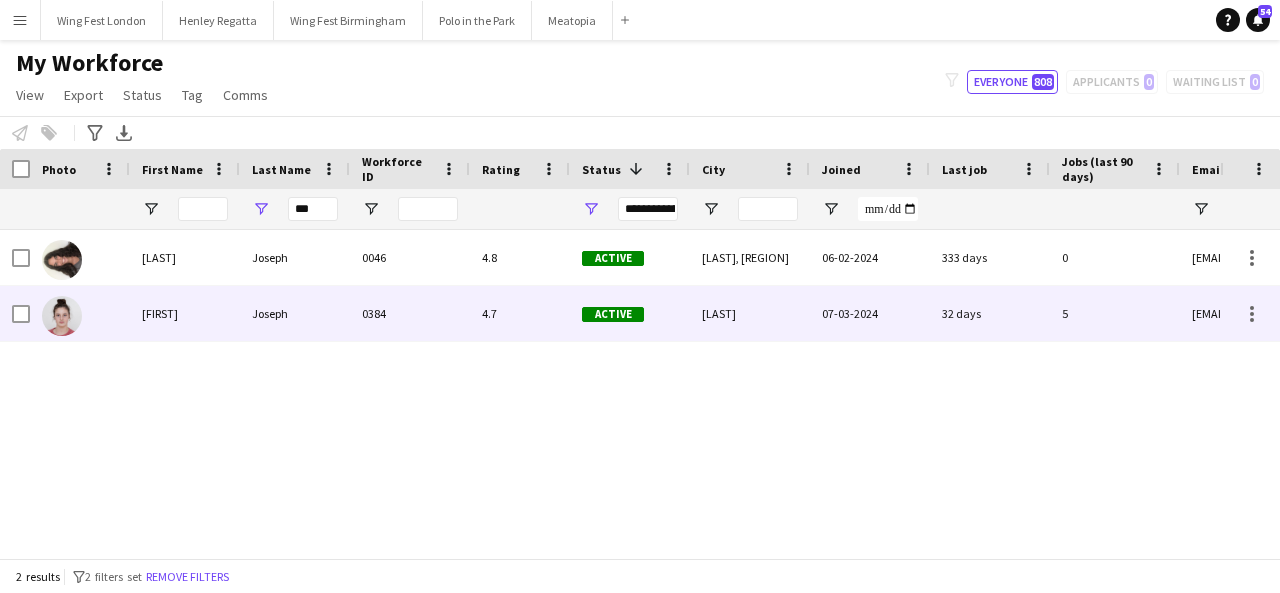 click on "Joseph" at bounding box center (295, 313) 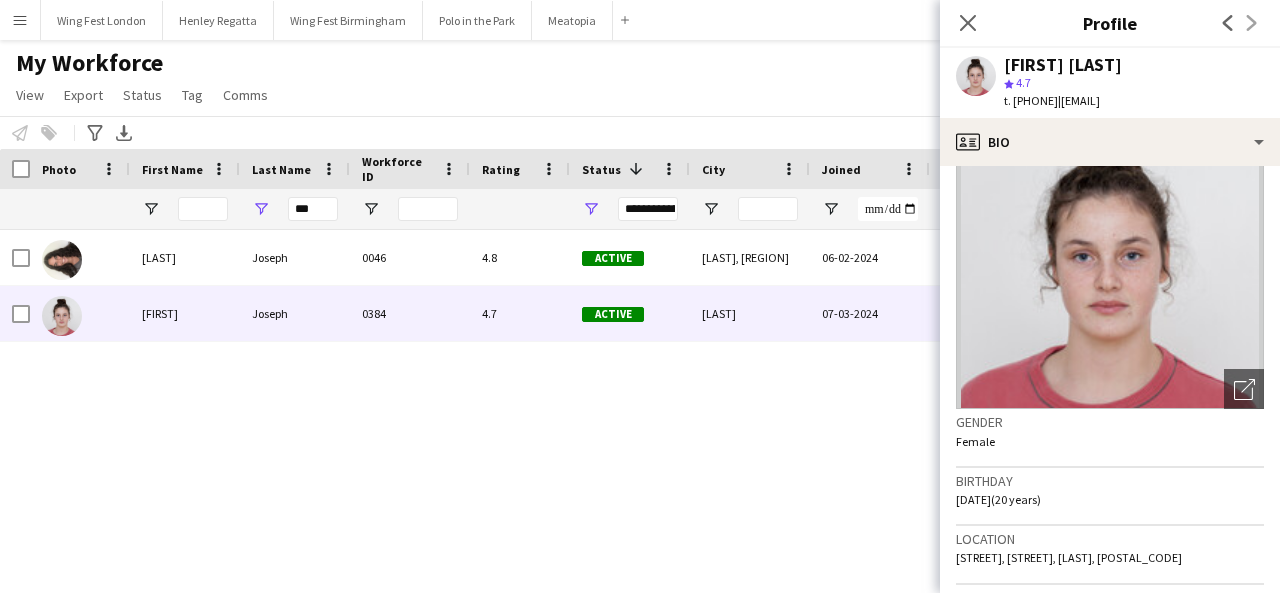 scroll, scrollTop: 200, scrollLeft: 0, axis: vertical 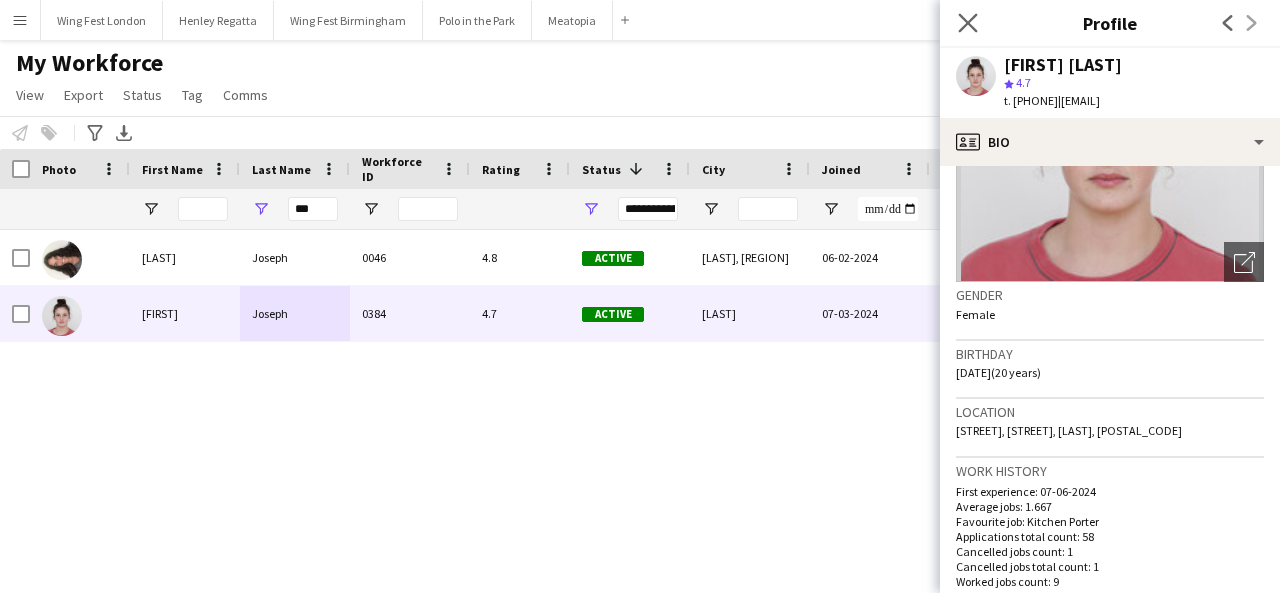 click on "Close pop-in" 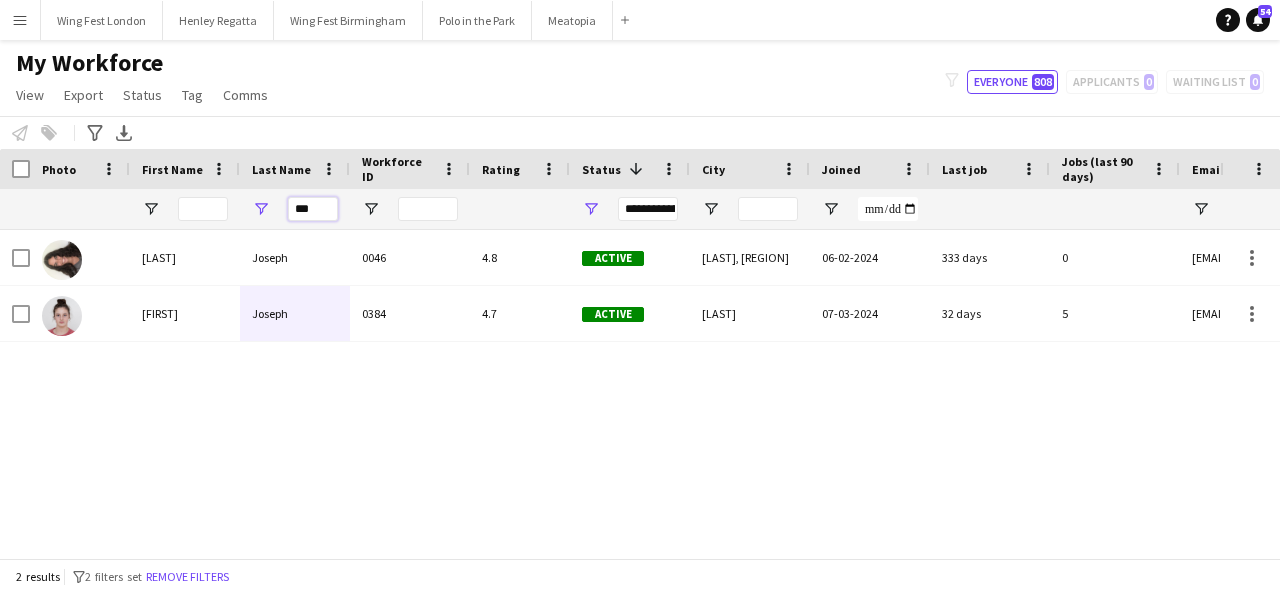 click on "***" at bounding box center (313, 209) 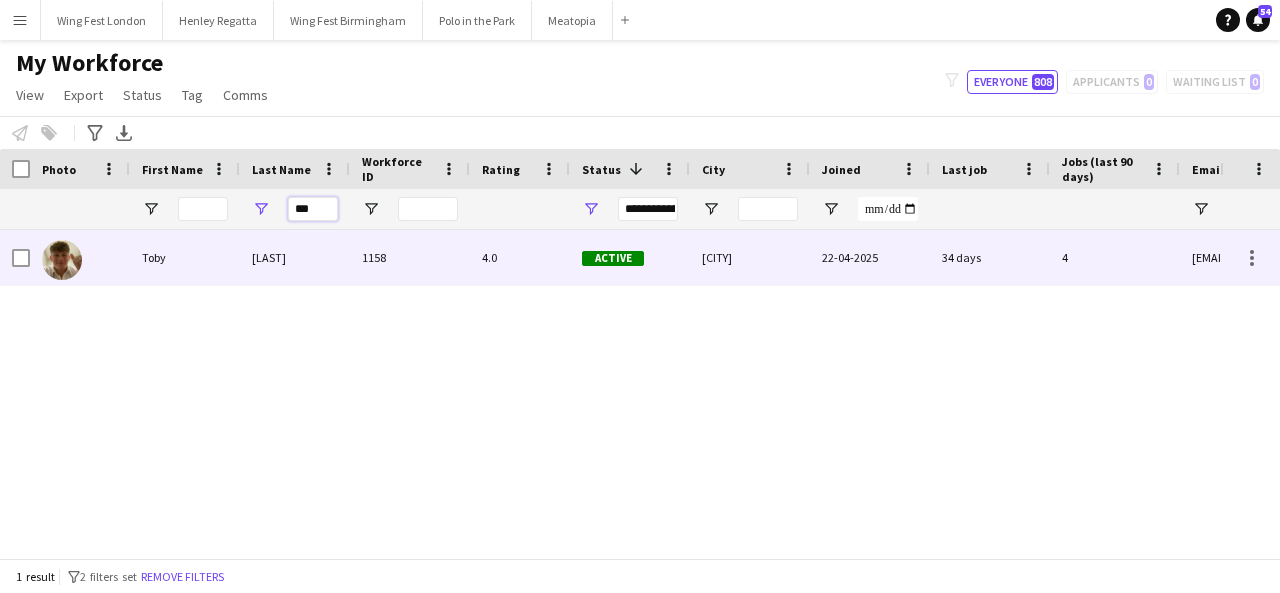 type on "***" 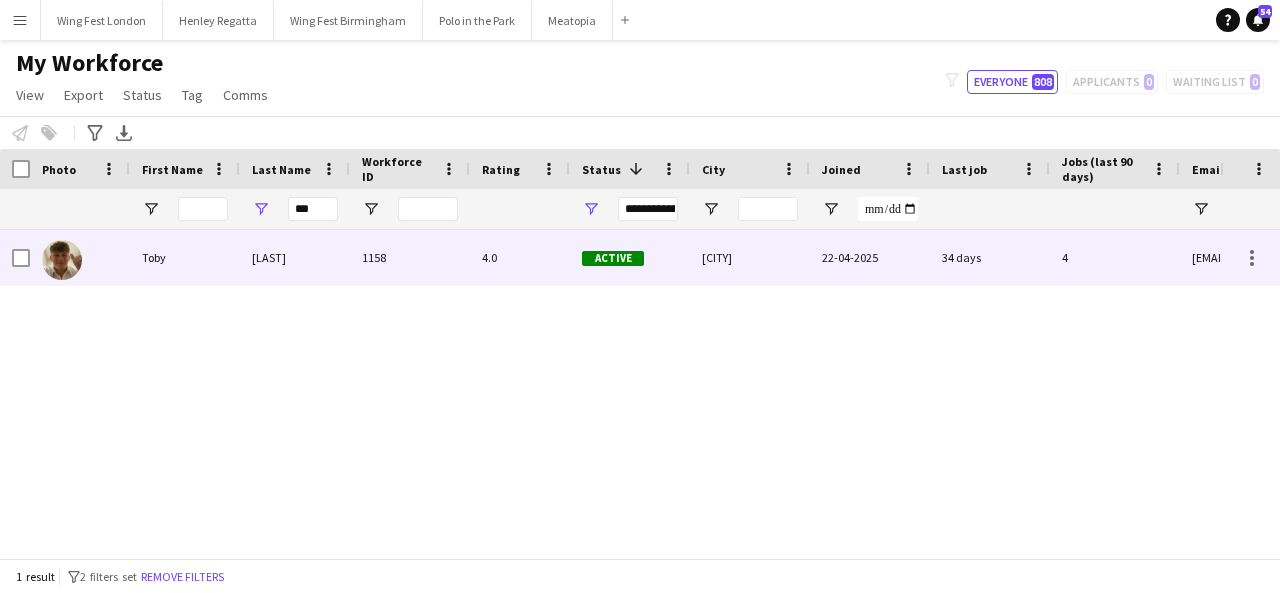 click on "Rutland-Dix" at bounding box center (295, 257) 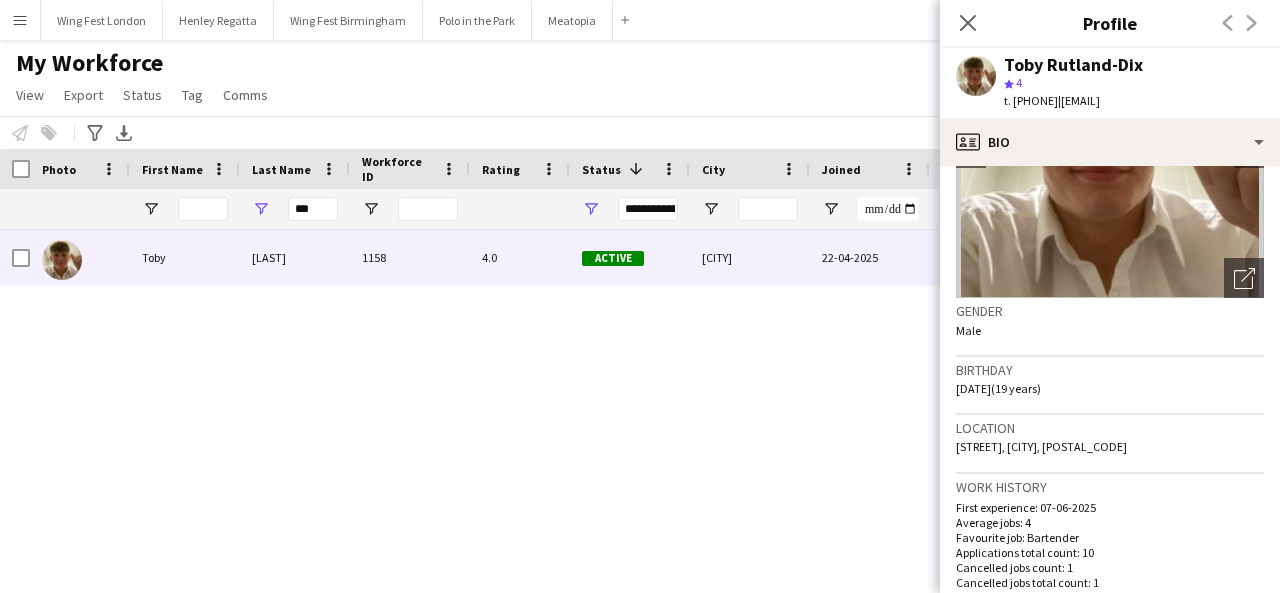 scroll, scrollTop: 300, scrollLeft: 0, axis: vertical 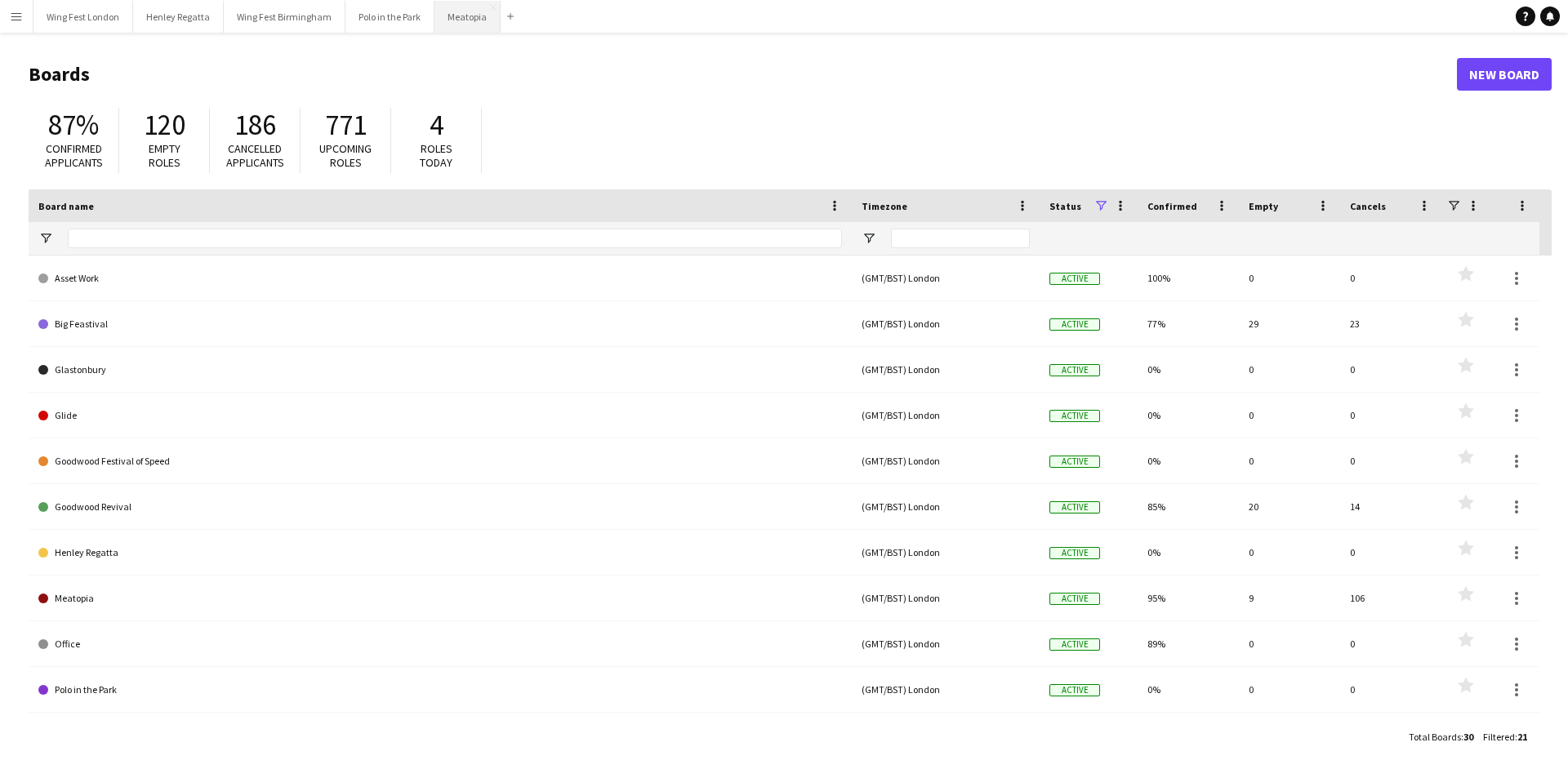 click on "Meatopia
Close" at bounding box center [467, 16] 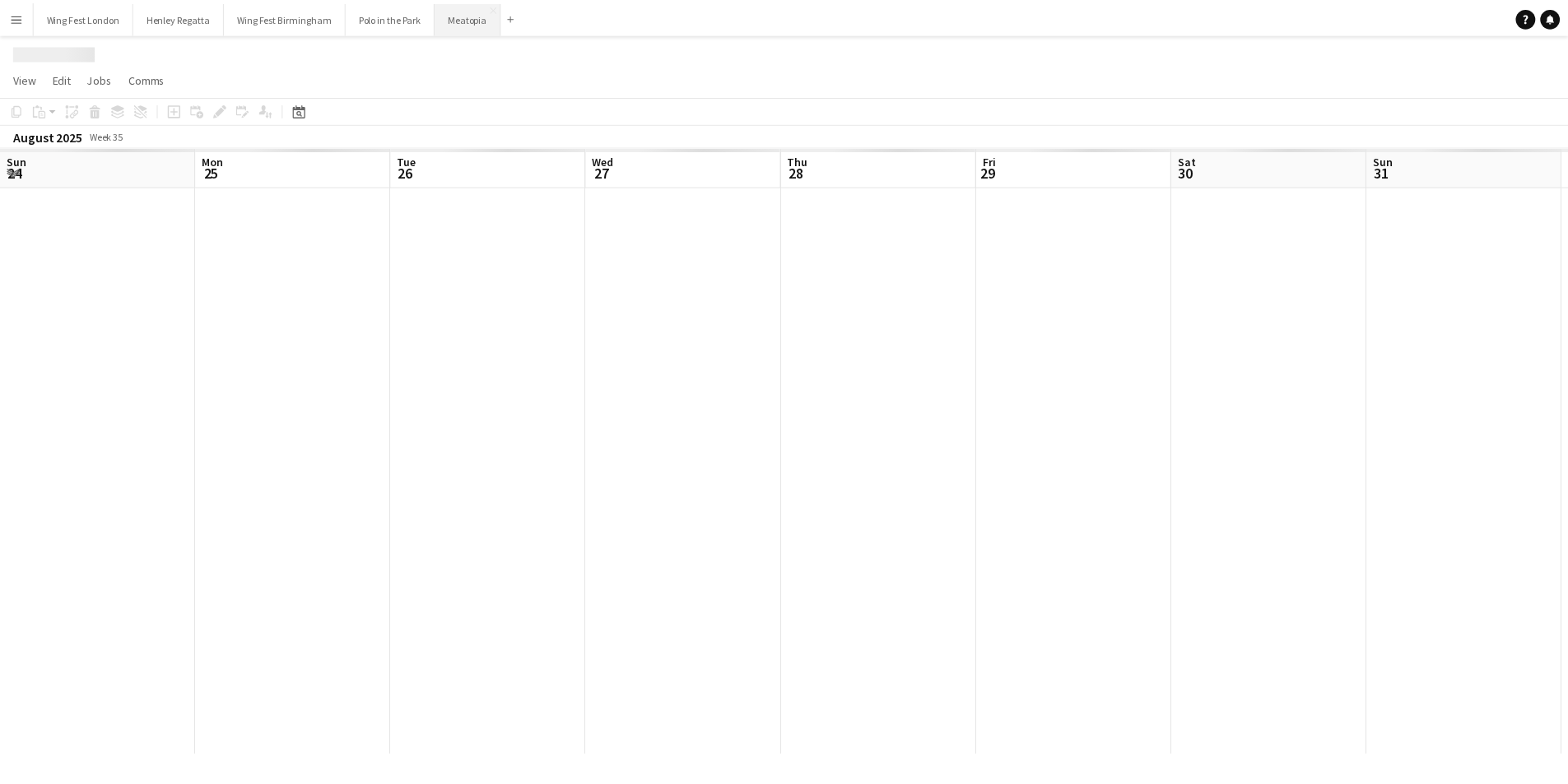 scroll, scrollTop: 0, scrollLeft: 0, axis: both 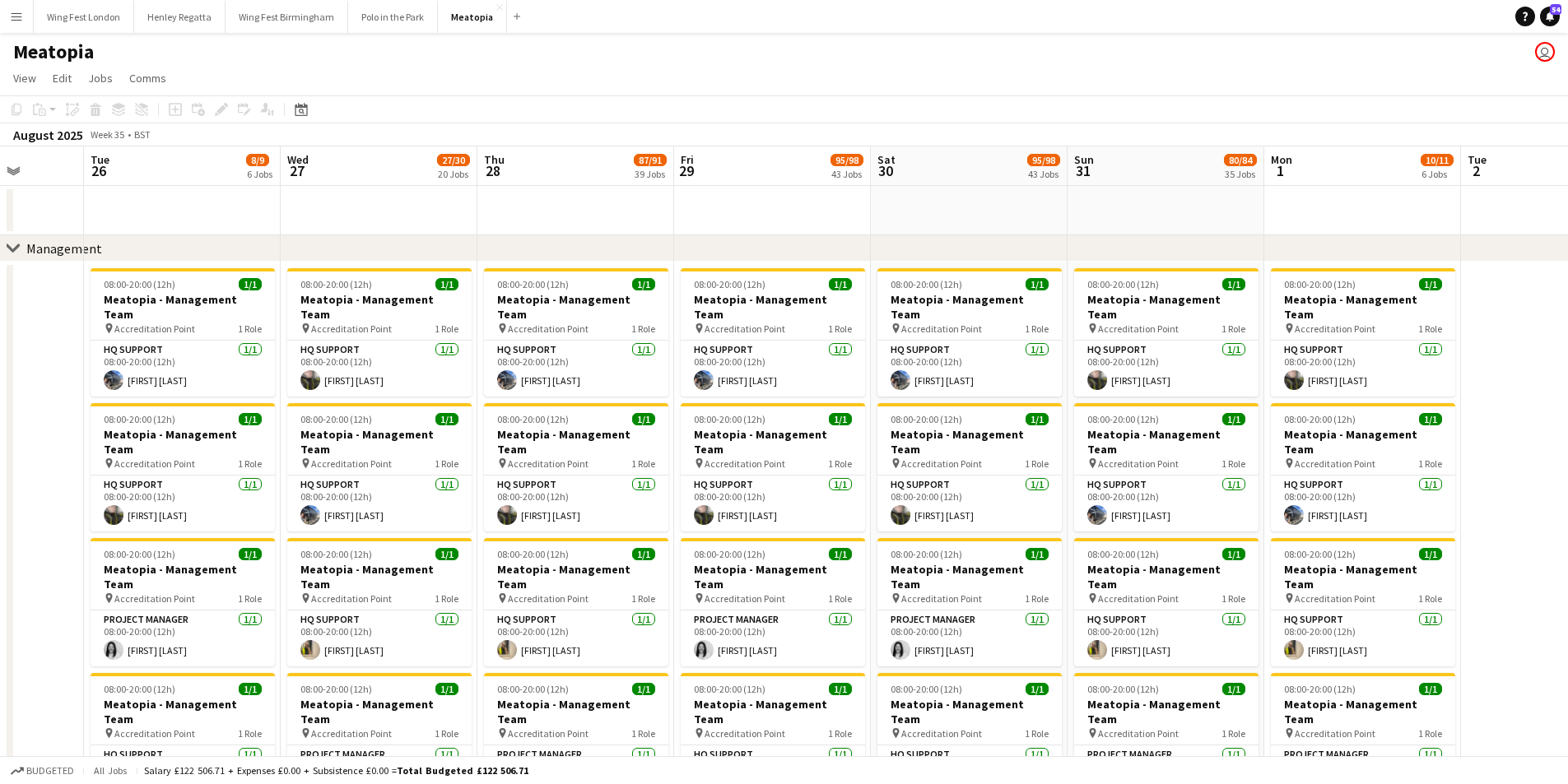 drag, startPoint x: 302, startPoint y: 198, endPoint x: 542, endPoint y: 211, distance: 240.35183 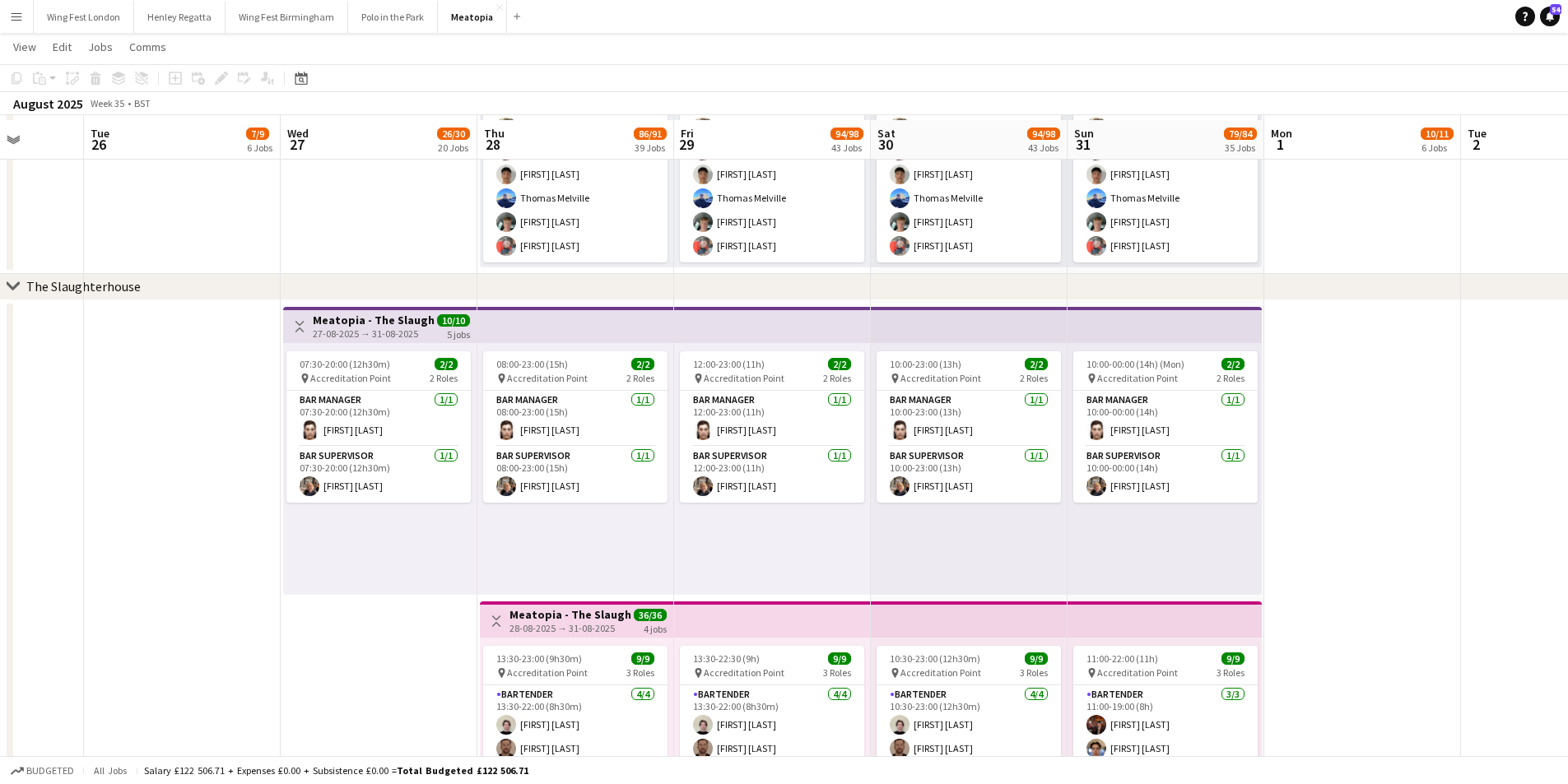 scroll, scrollTop: 3537, scrollLeft: 0, axis: vertical 